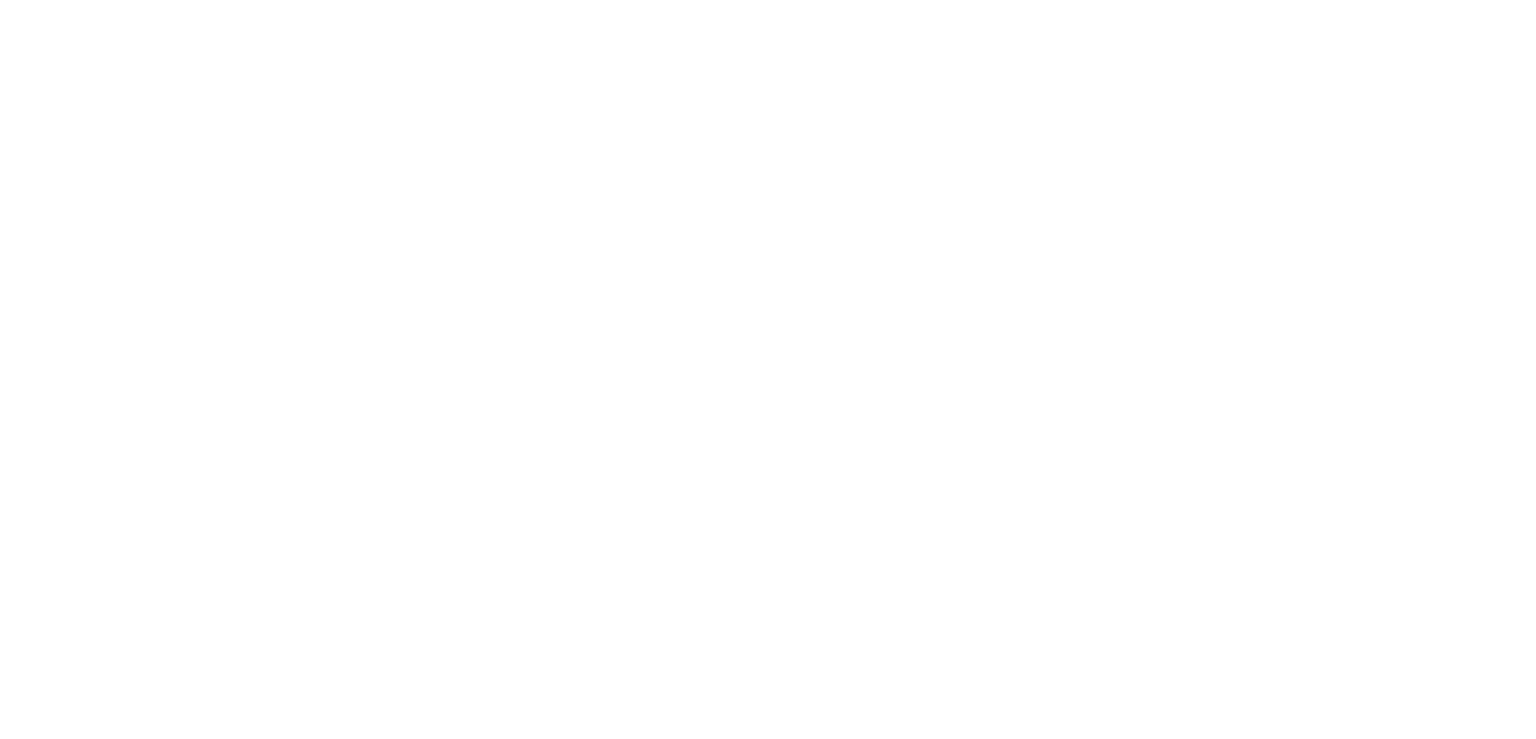 scroll, scrollTop: 0, scrollLeft: 0, axis: both 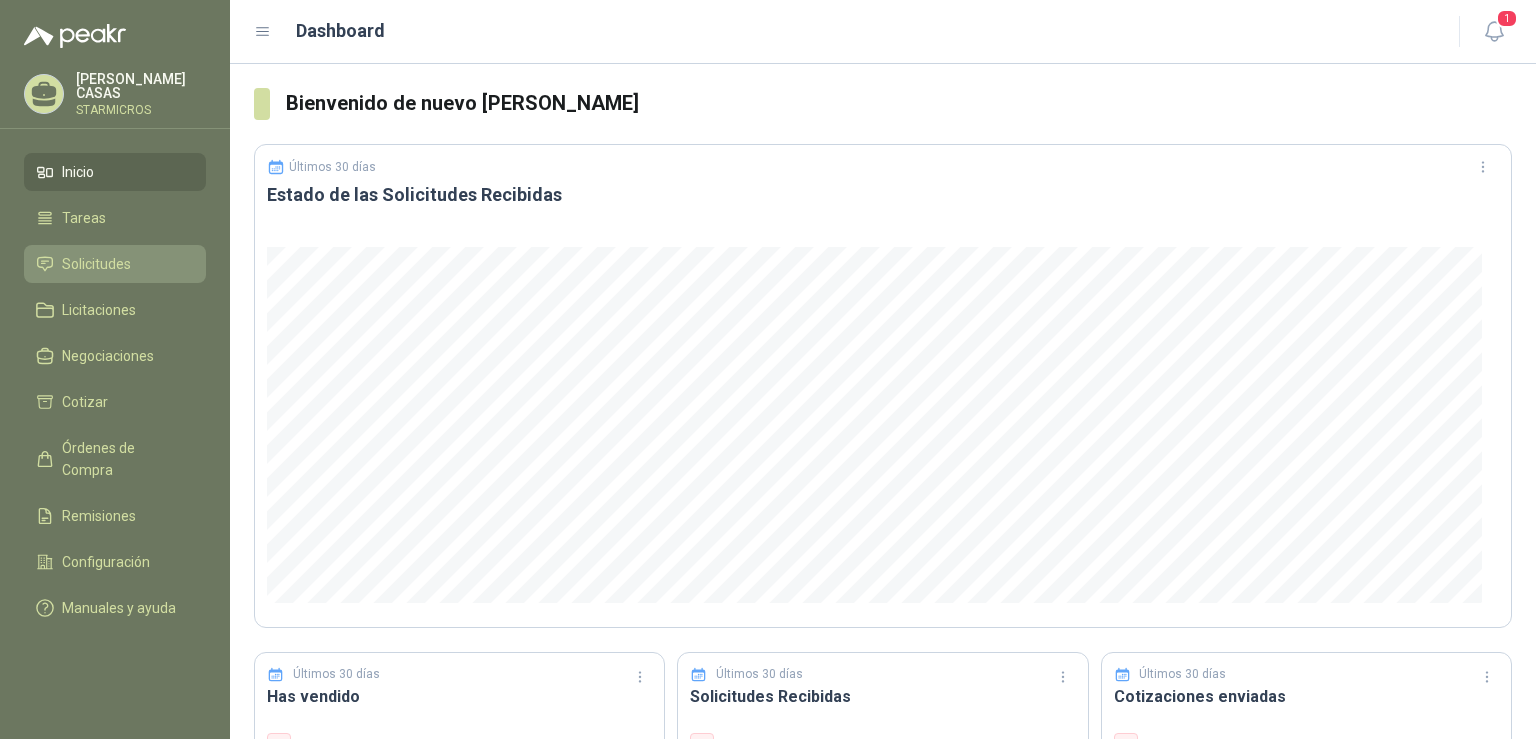 click on "Solicitudes" at bounding box center [96, 264] 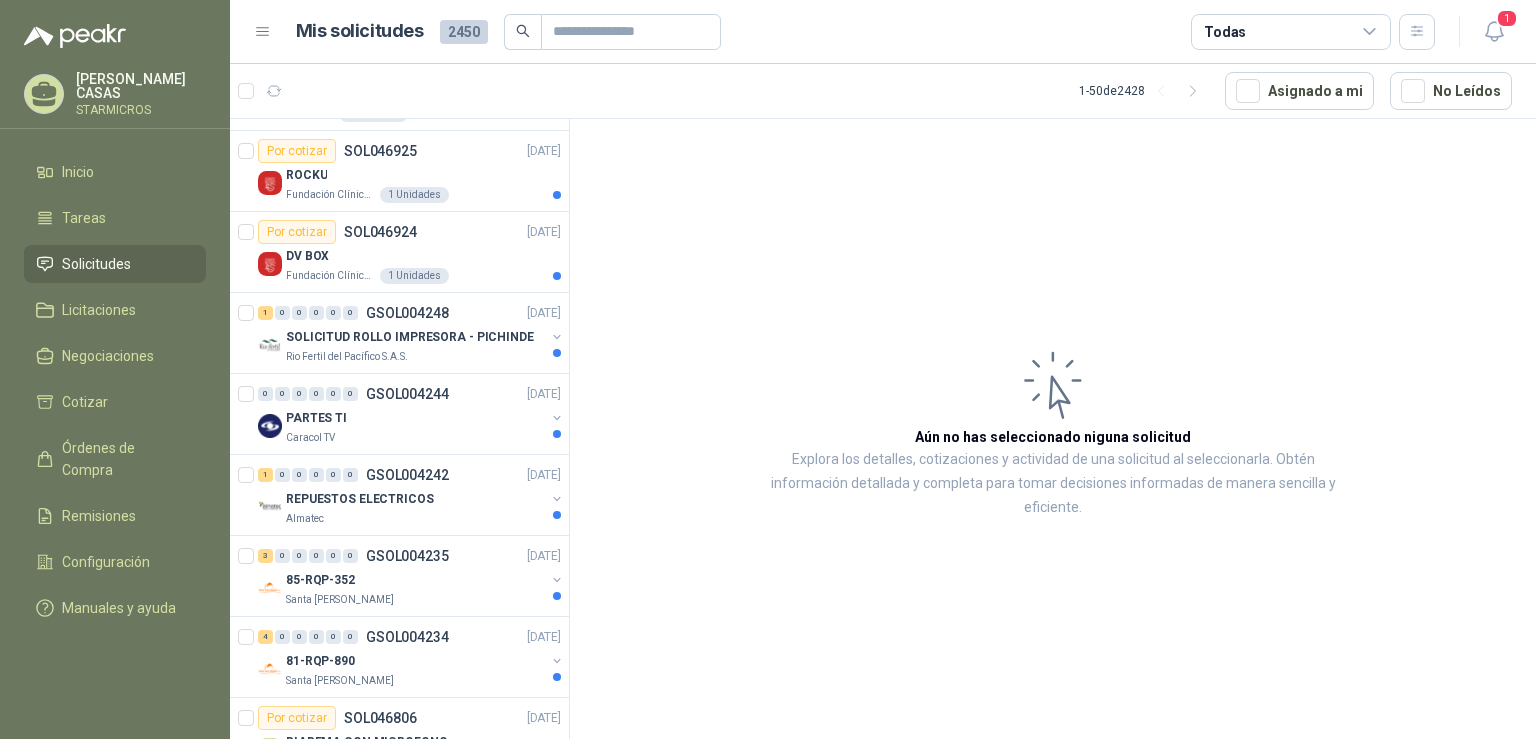 scroll, scrollTop: 3002, scrollLeft: 0, axis: vertical 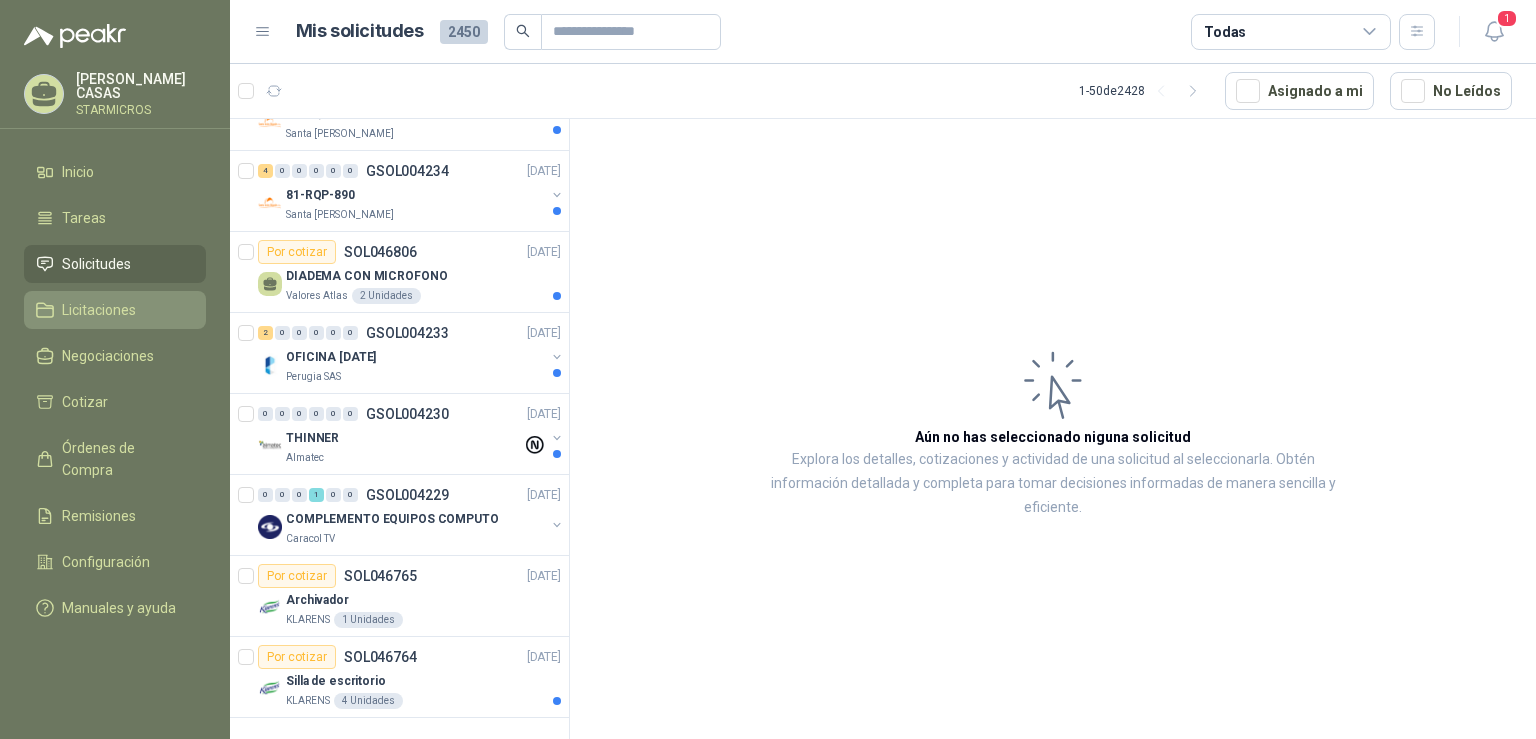 click on "Licitaciones" at bounding box center (99, 310) 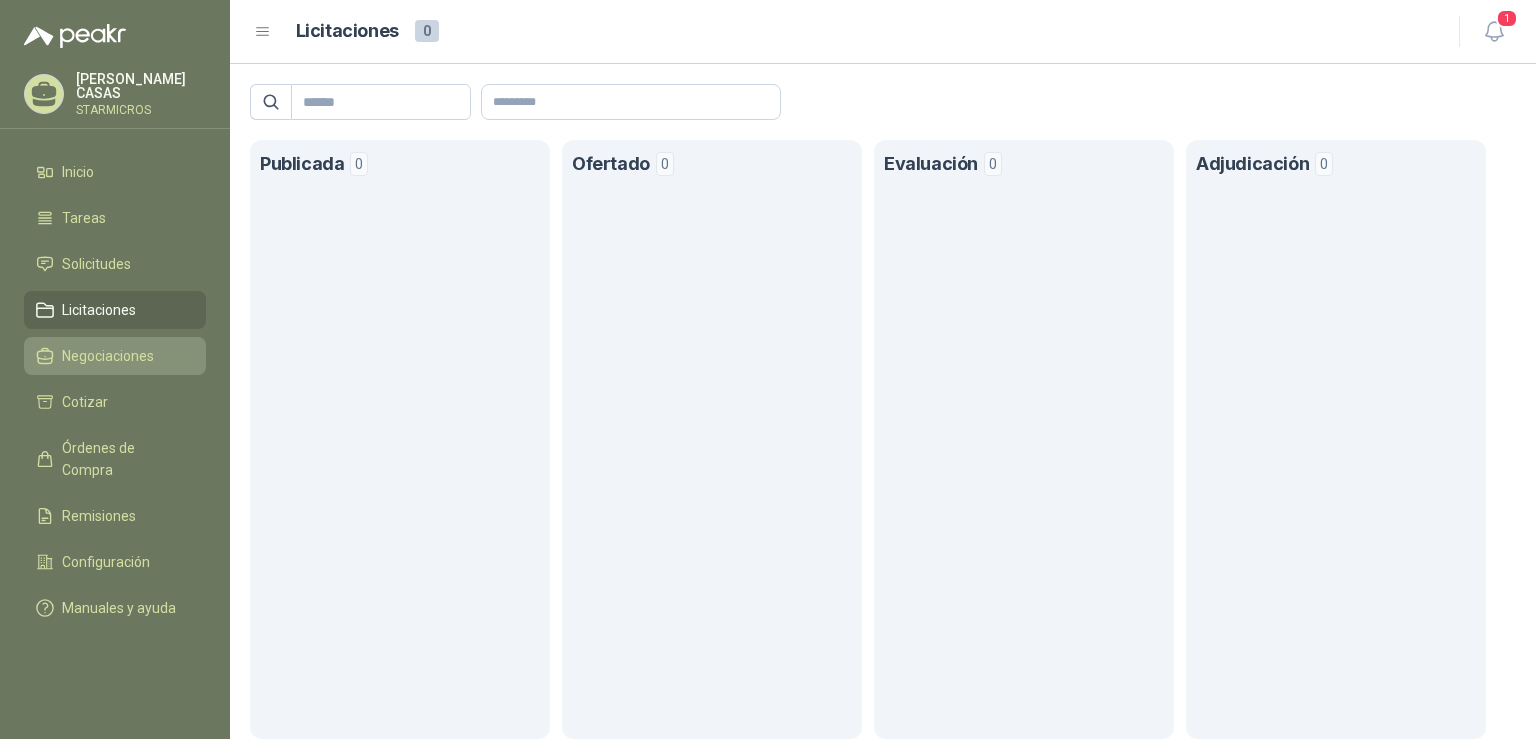 click on "Negociaciones" at bounding box center (108, 356) 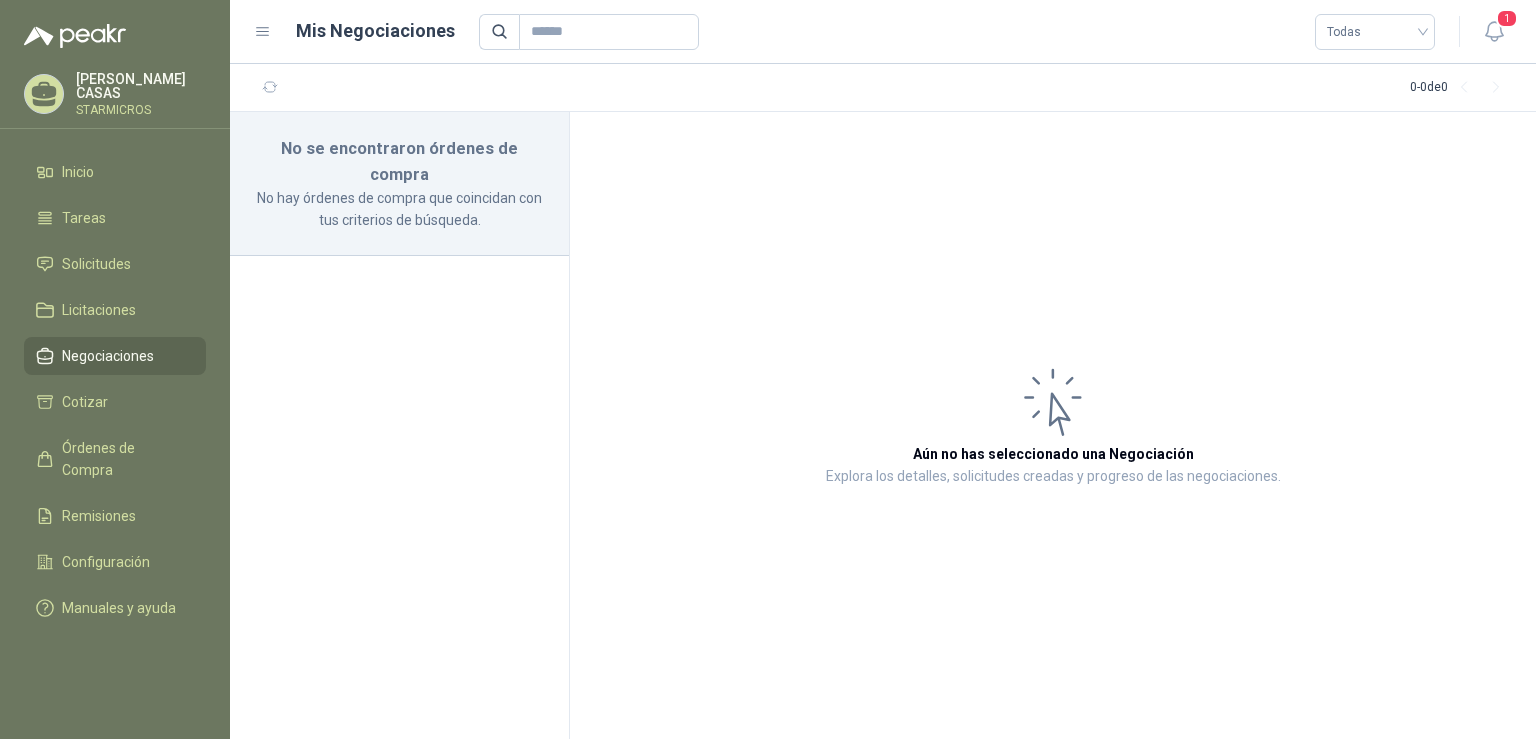 click on "Inicio   Tareas   Solicitudes   Licitaciones   Negociaciones   Cotizar   Órdenes de Compra   Remisiones   Configuración   Manuales y ayuda" at bounding box center (115, 394) 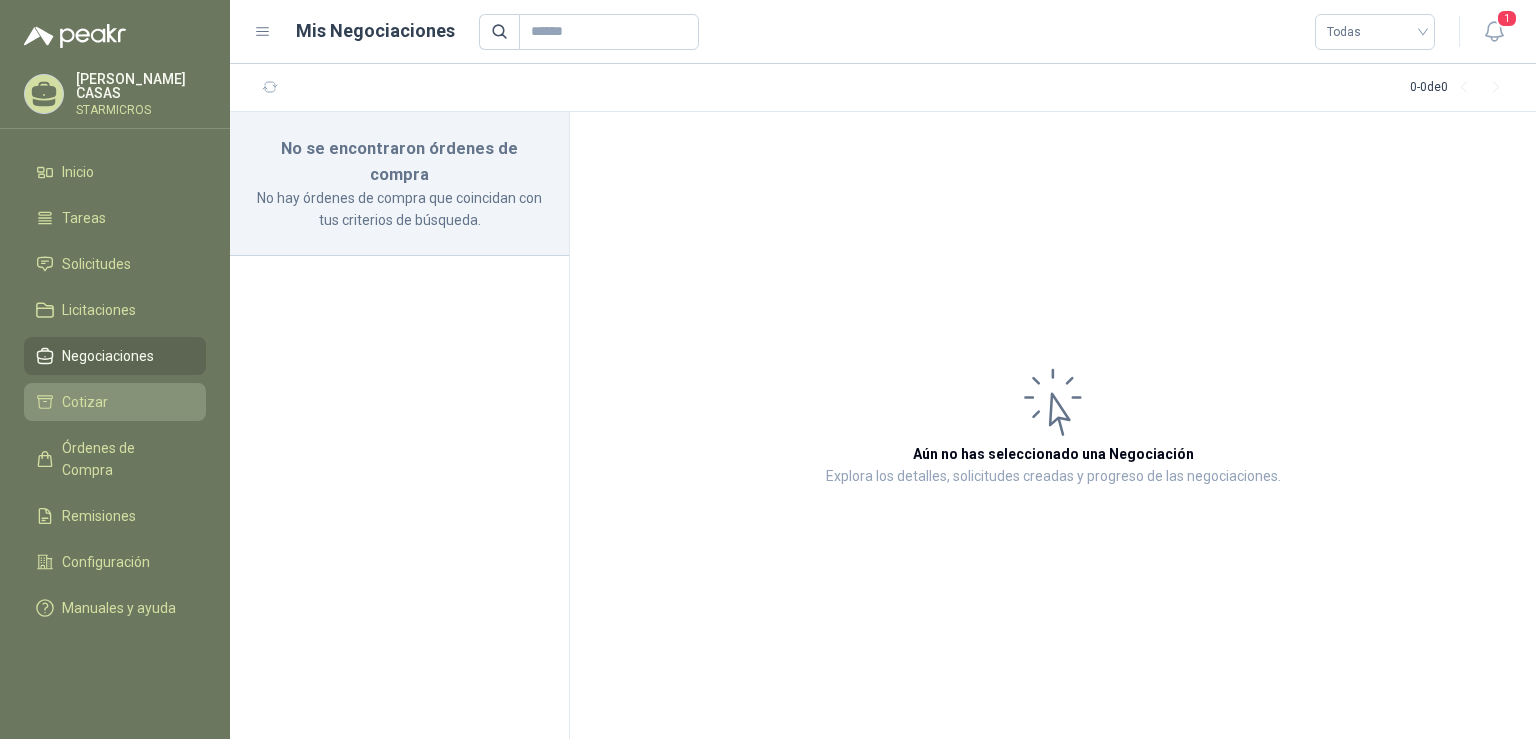 click on "Cotizar" at bounding box center [85, 402] 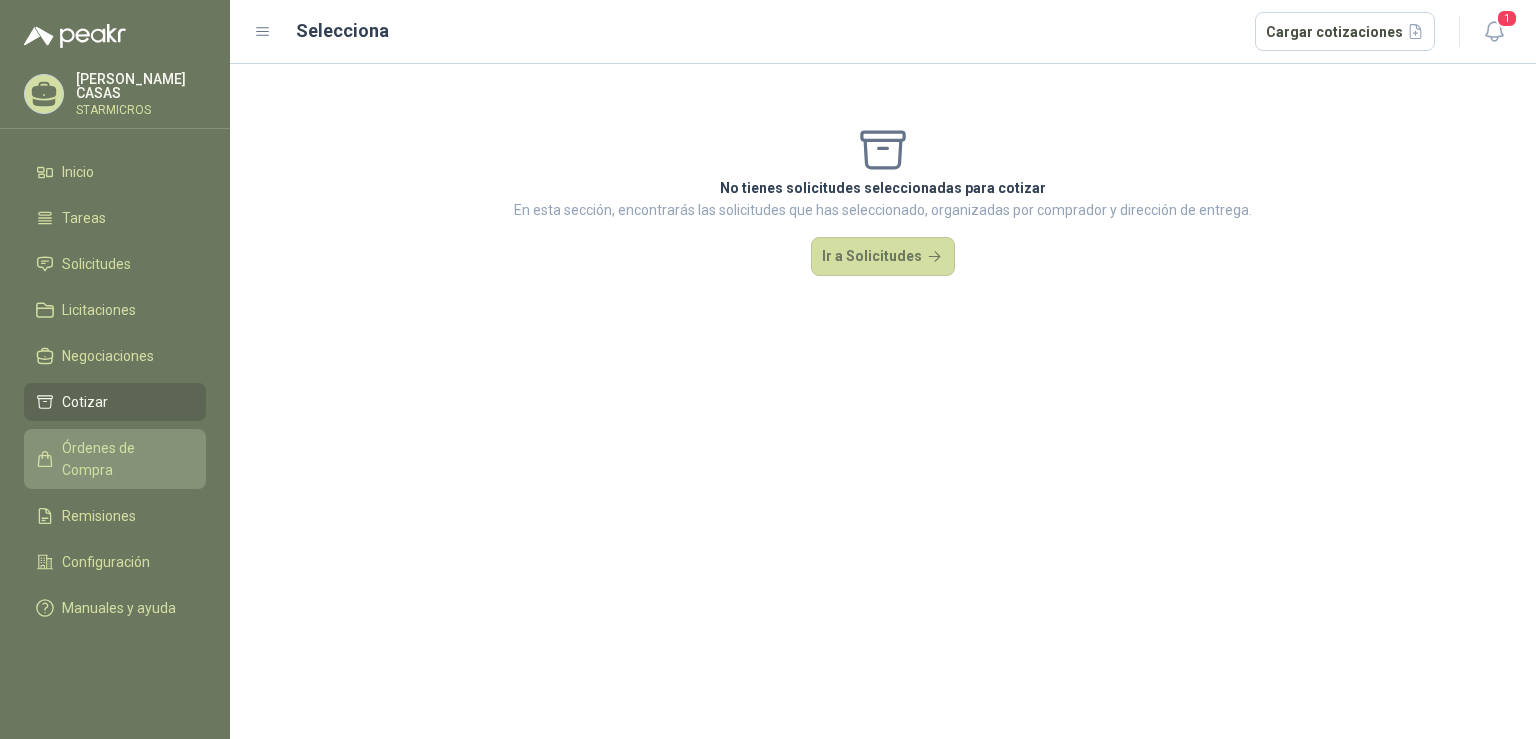 click on "Órdenes de Compra" at bounding box center [124, 459] 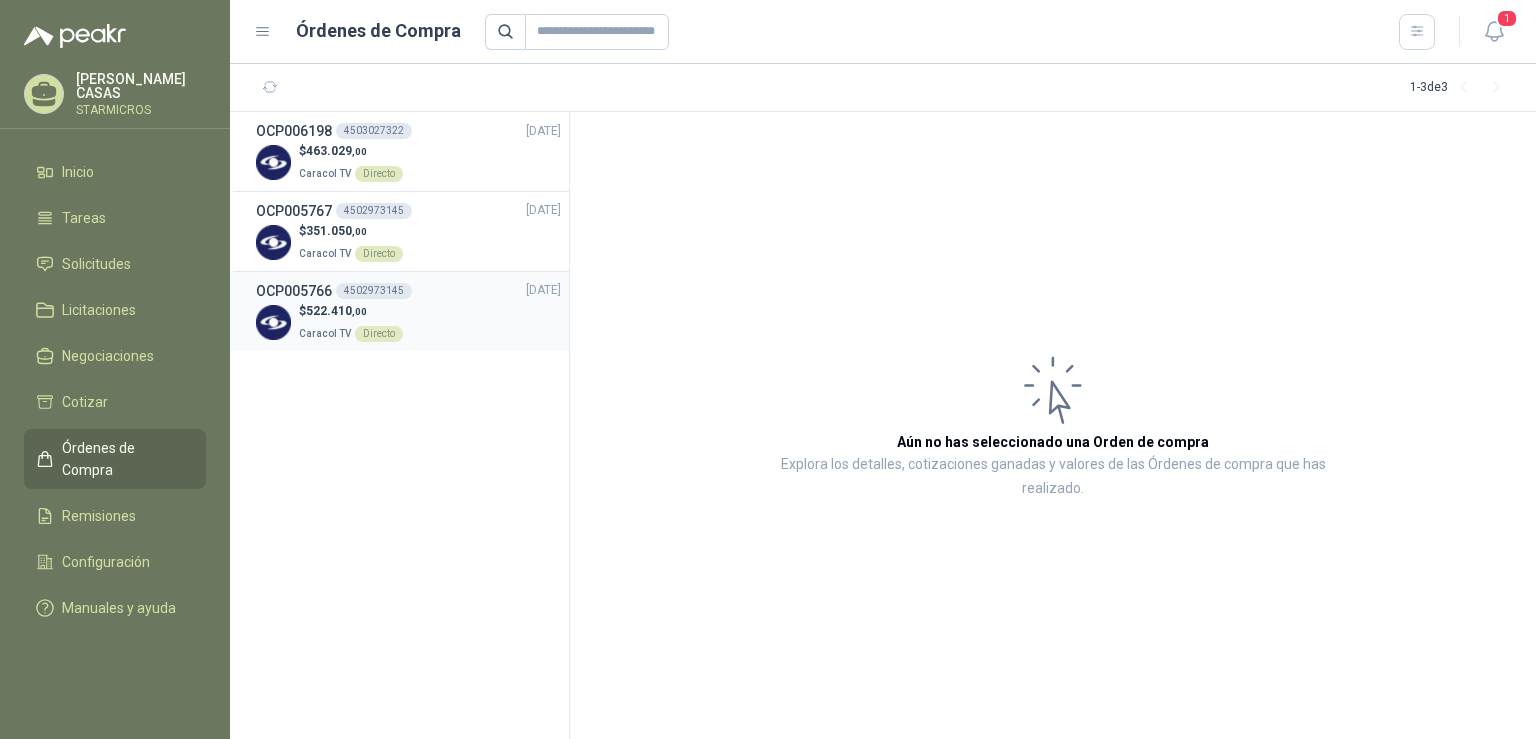 click on "$  522.410 ,00 Caracol TV Directo" at bounding box center (408, 322) 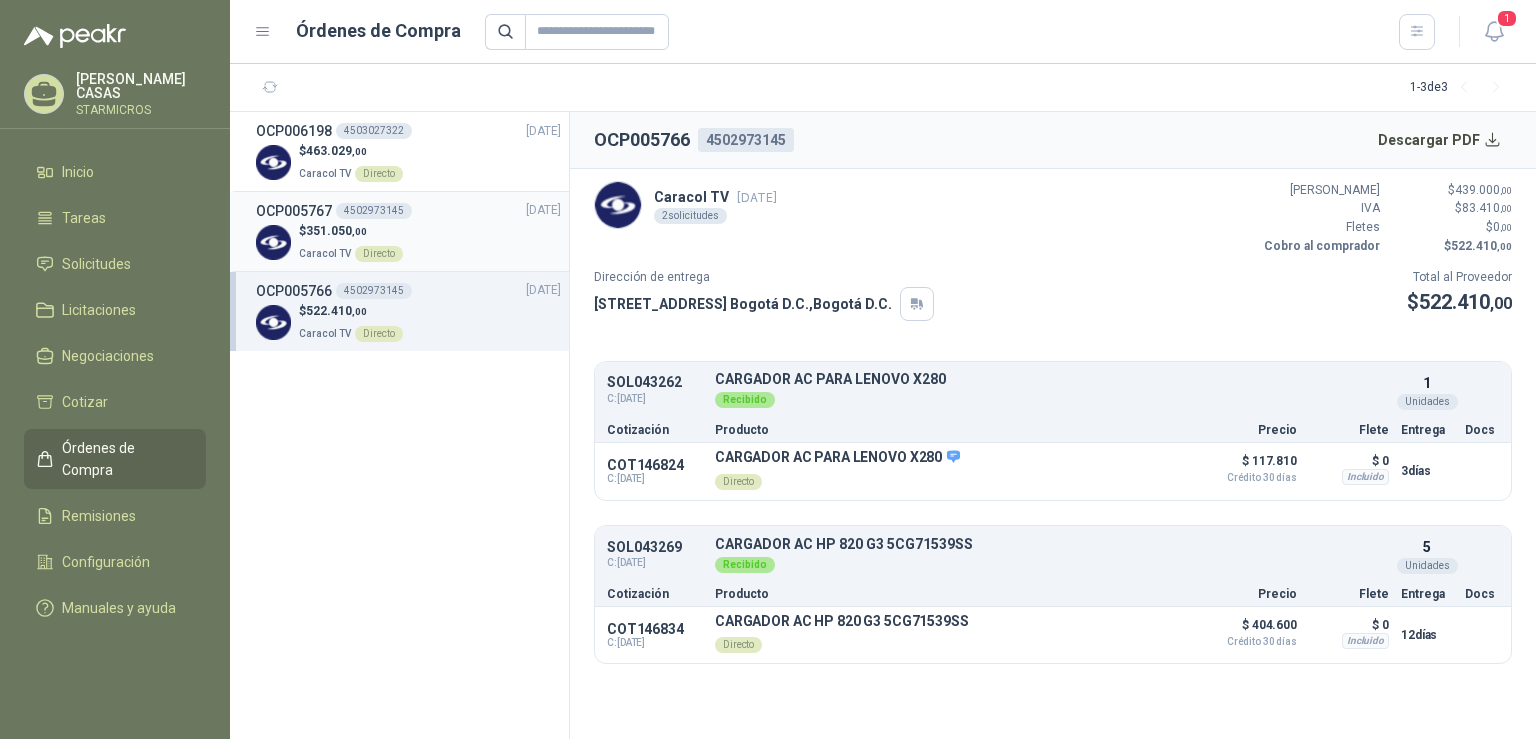click on "$  351.050 ,00 Caracol TV Directo" at bounding box center (408, 242) 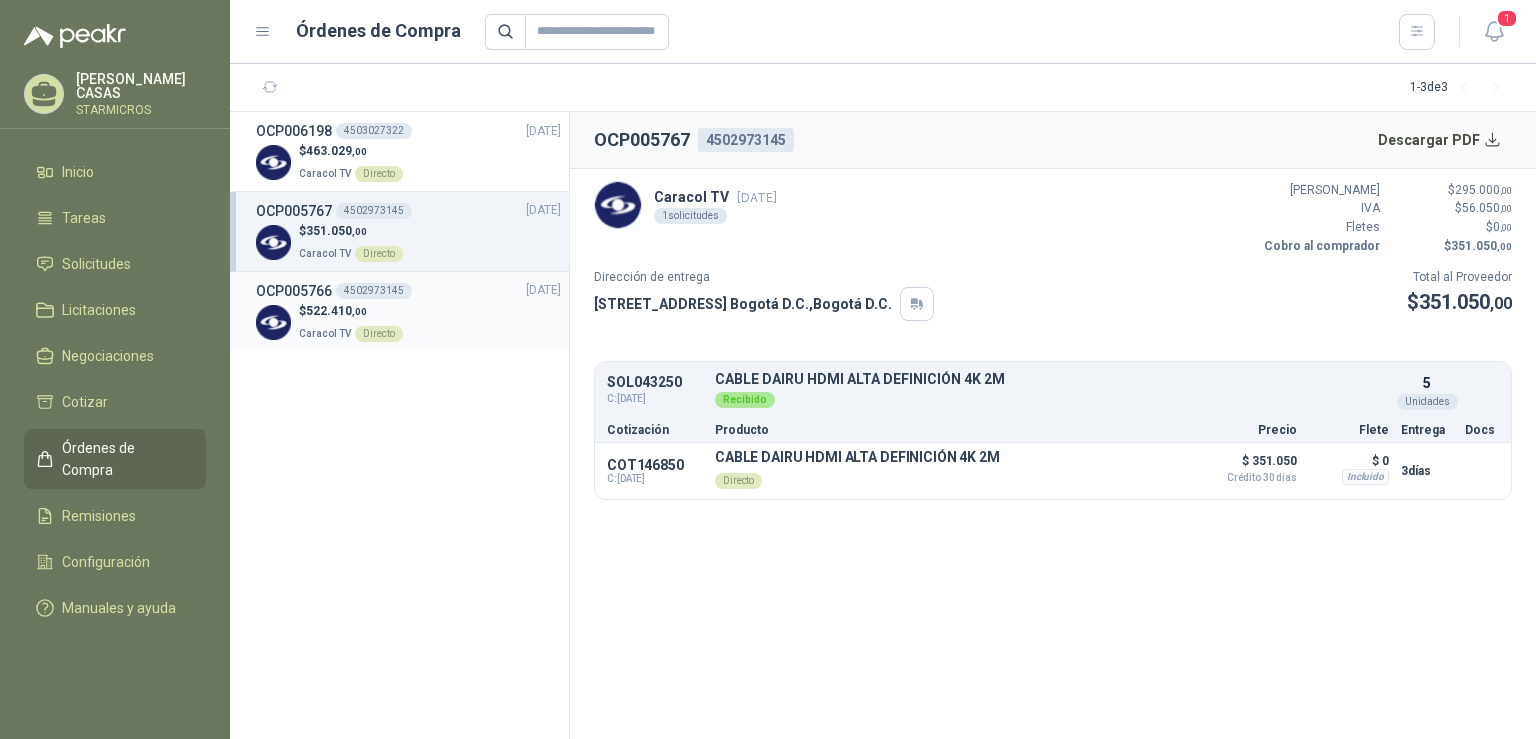 click on "$  522.410 ,00 Caracol TV Directo" at bounding box center (408, 322) 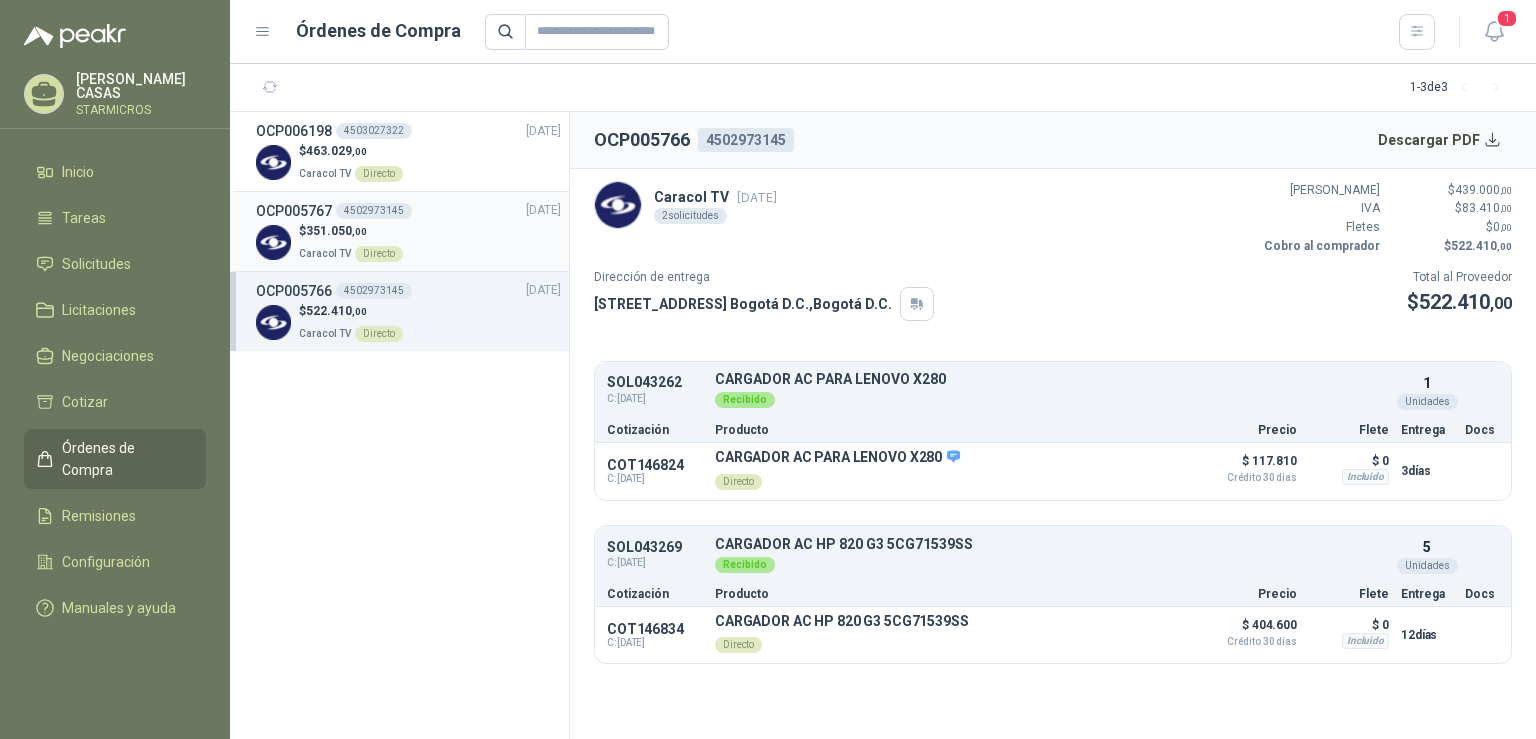 click on "$  351.050 ,00 Caracol TV Directo" at bounding box center [408, 242] 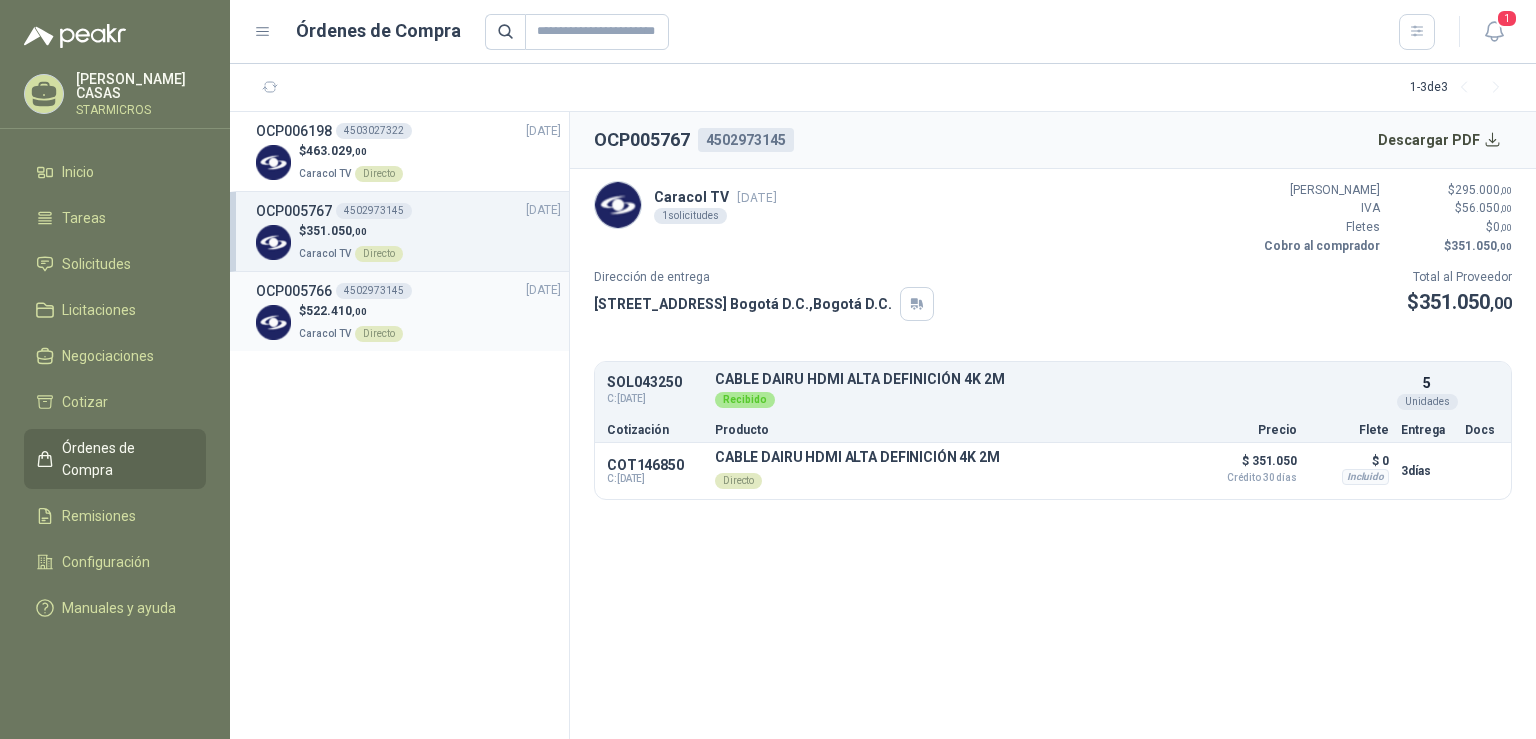 click on "$  522.410 ,00 Caracol TV Directo" at bounding box center (408, 322) 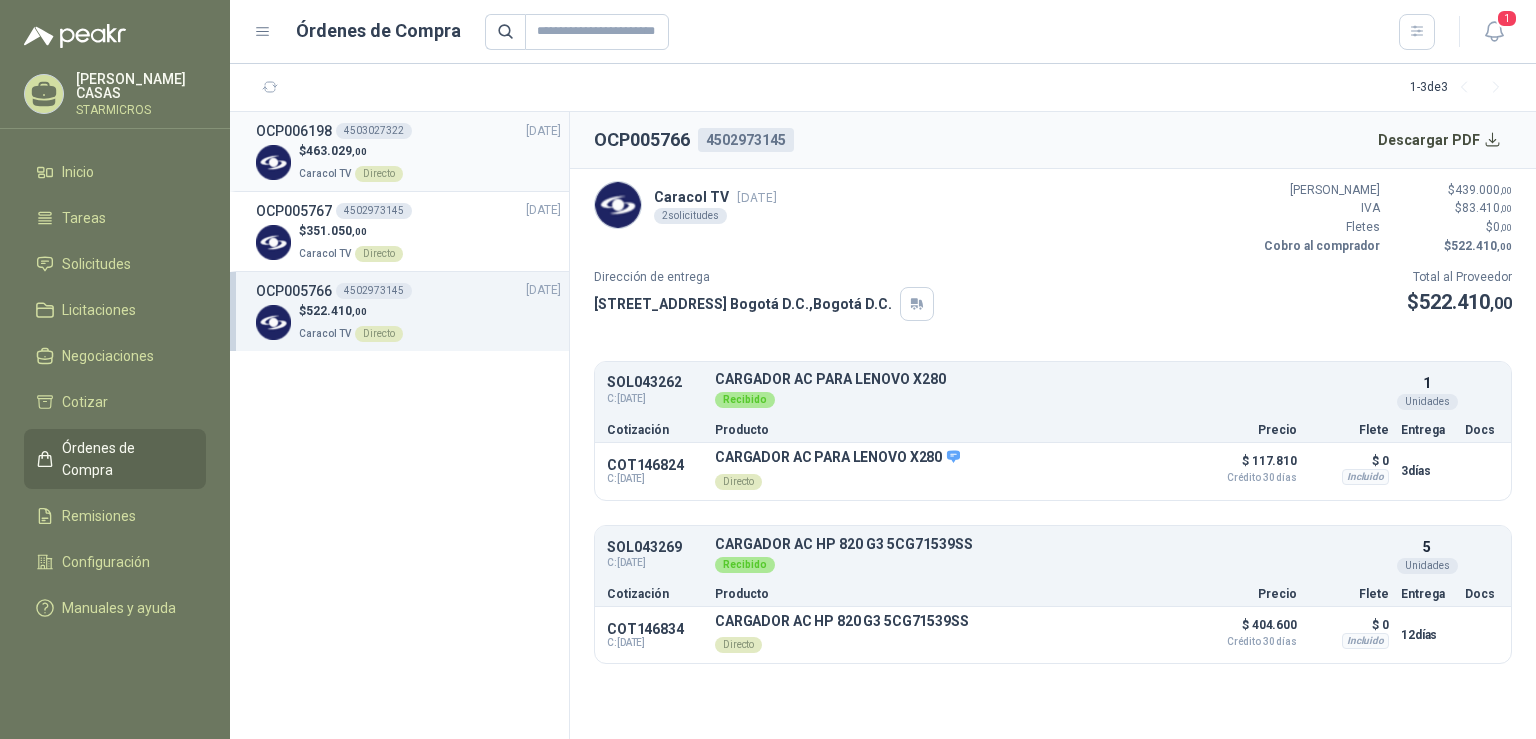 click on "OCP006198 4503027322 [DATE]" at bounding box center [408, 131] 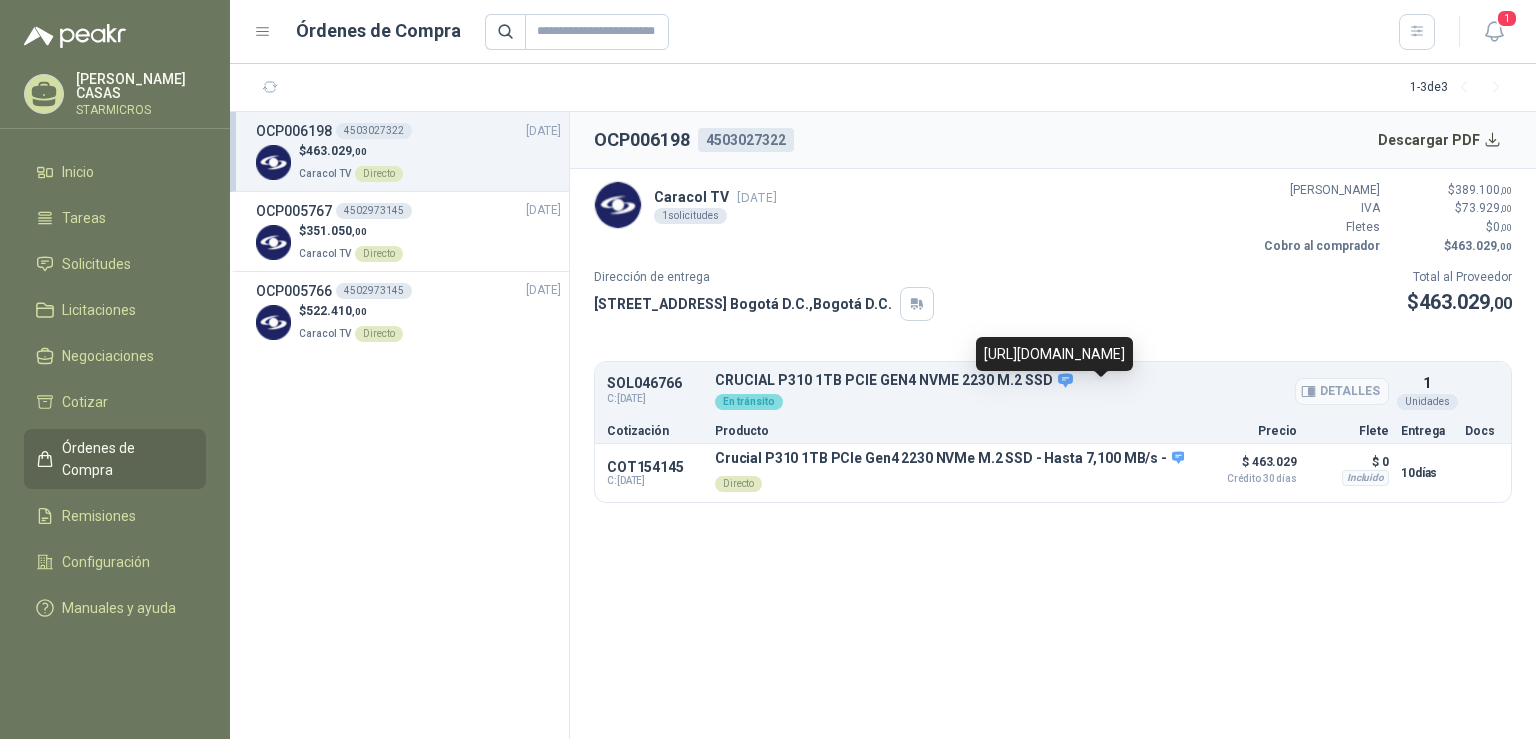 click 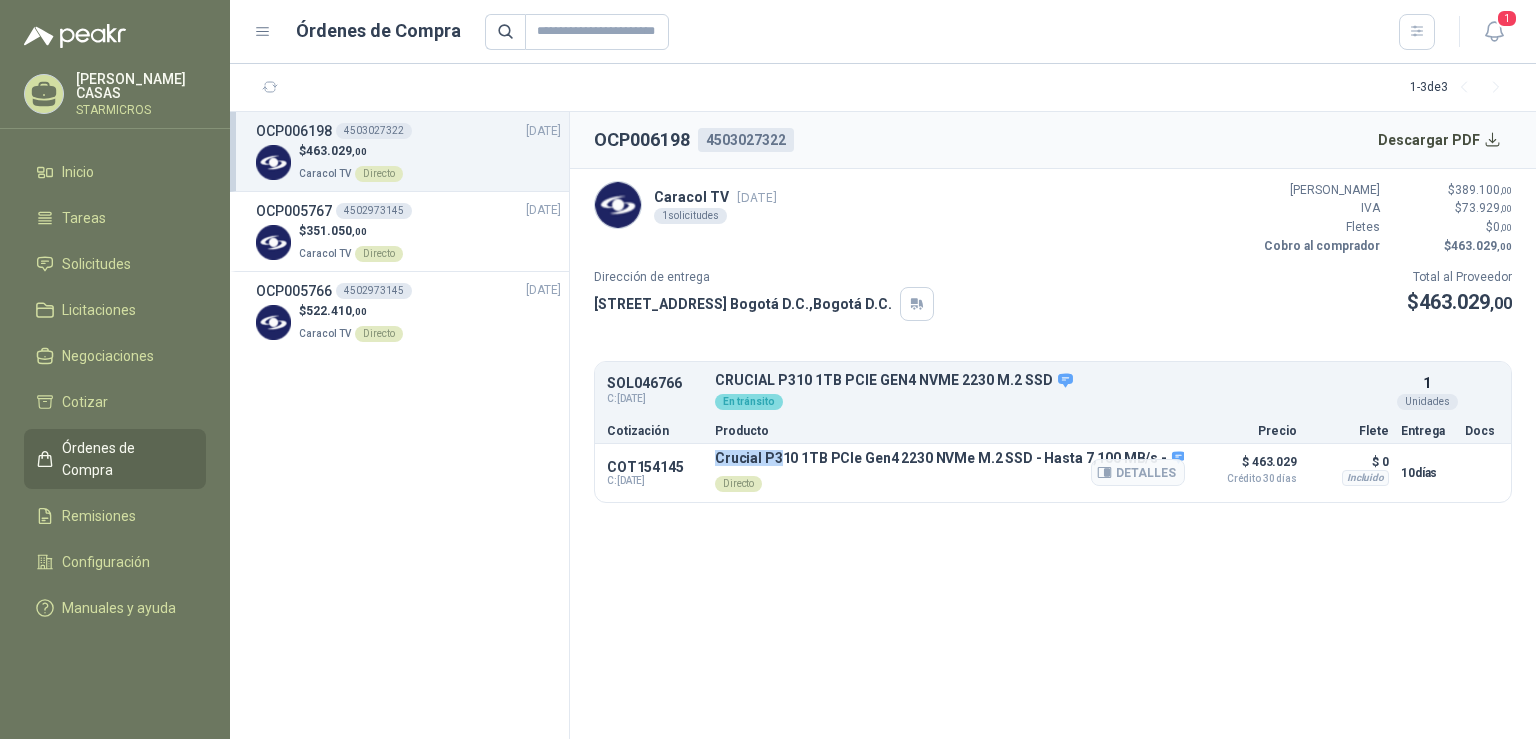 drag, startPoint x: 726, startPoint y: 481, endPoint x: 836, endPoint y: 481, distance: 110 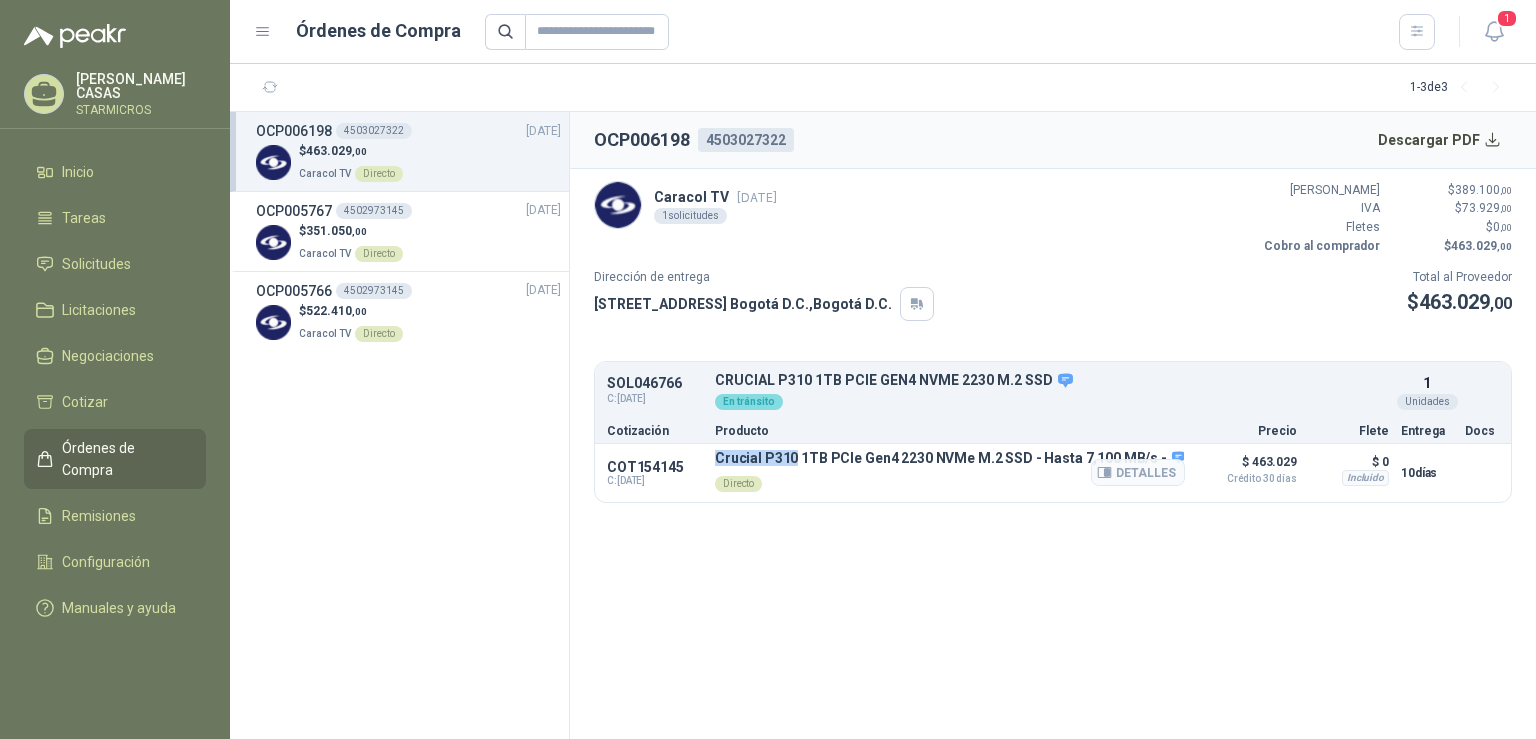 click on "Crucial P310 1TB PCIe Gen4 2230 NVMe M.2 SSD - Hasta 7,100 MB/s -" at bounding box center [949, 459] 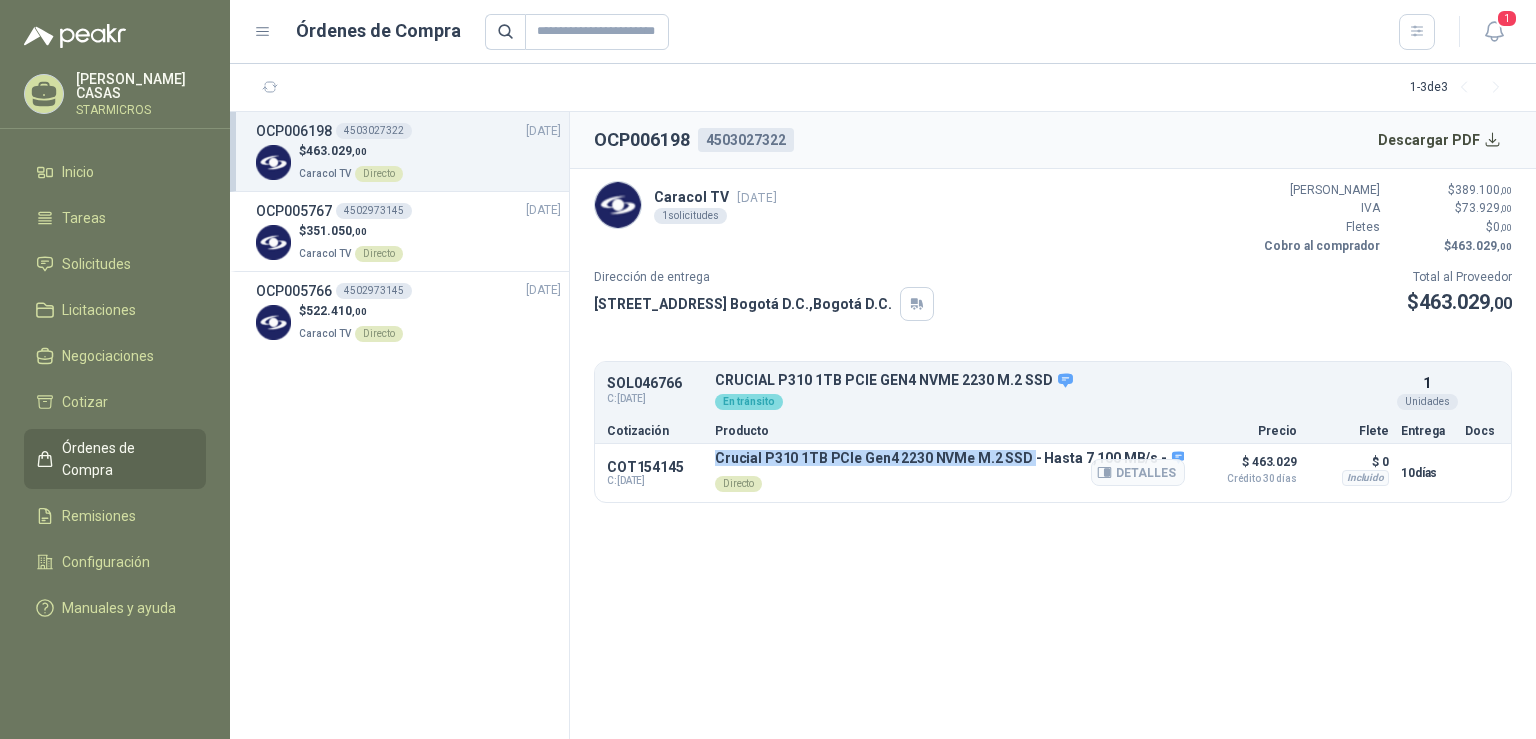 drag, startPoint x: 726, startPoint y: 472, endPoint x: 1069, endPoint y: 470, distance: 343.00583 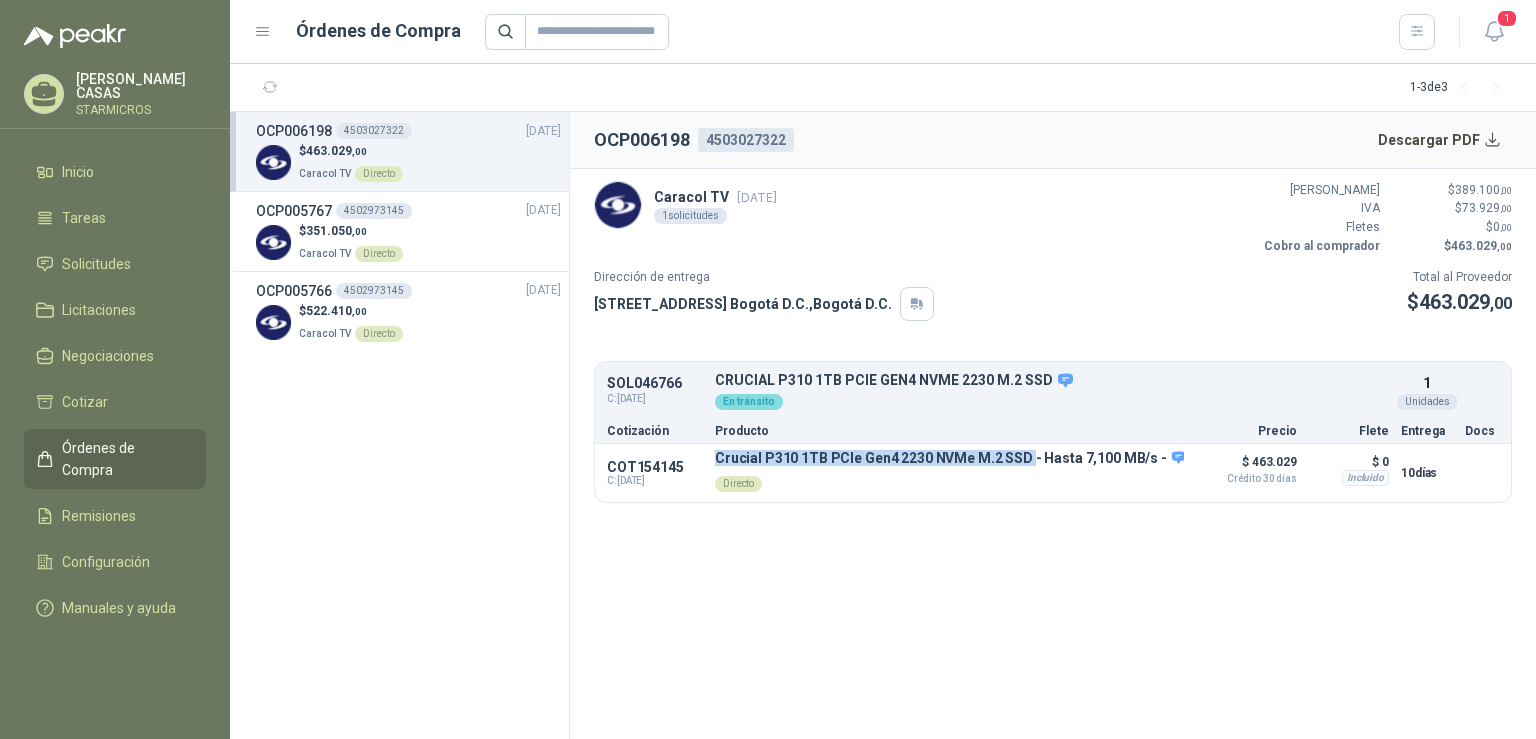 copy on "Crucial P310 1TB PCIe Gen4 2230 NVMe M.2 SSD" 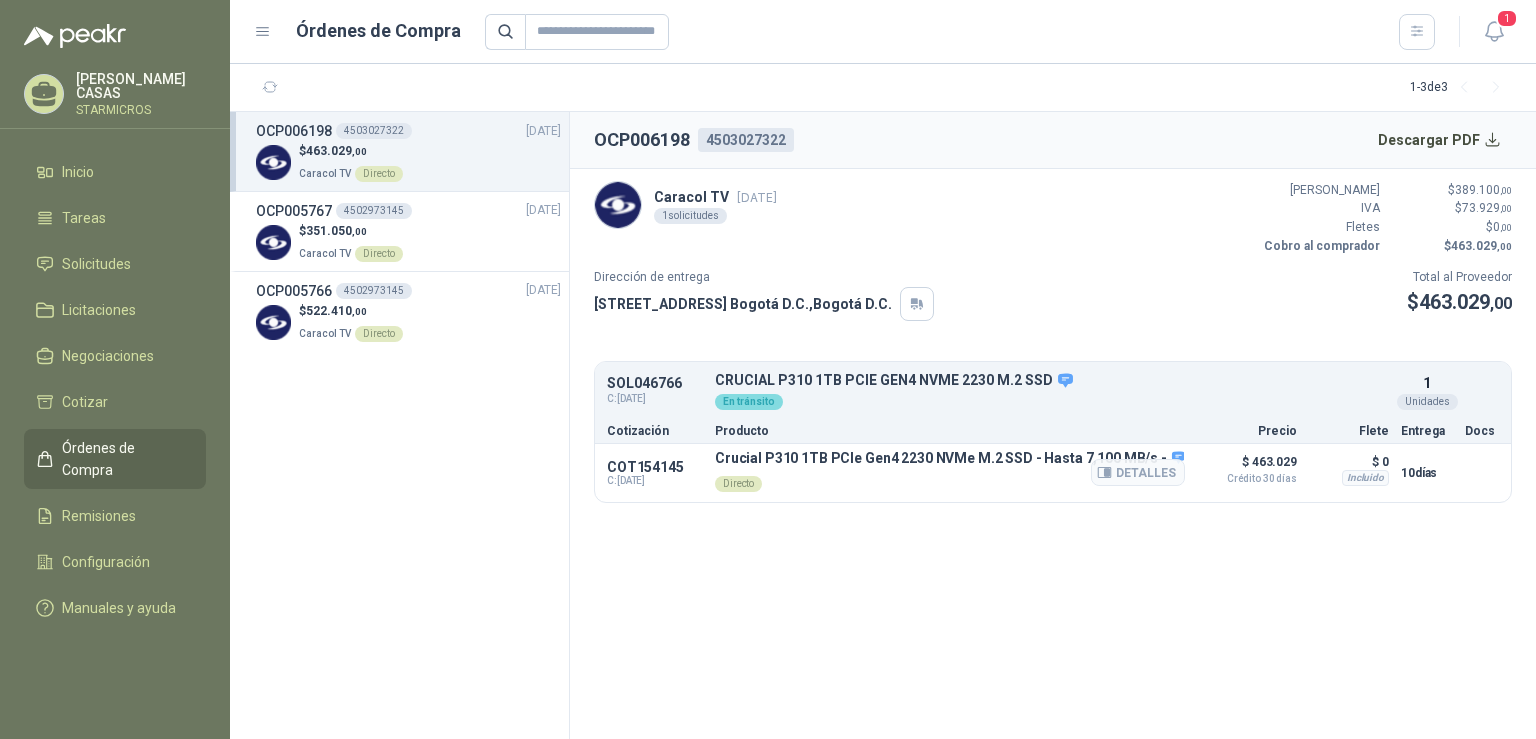 click on "Crucial P310 1TB PCIe Gen4 2230 NVMe M.2 SSD - Hasta 7,100 MB/s -" at bounding box center [949, 459] 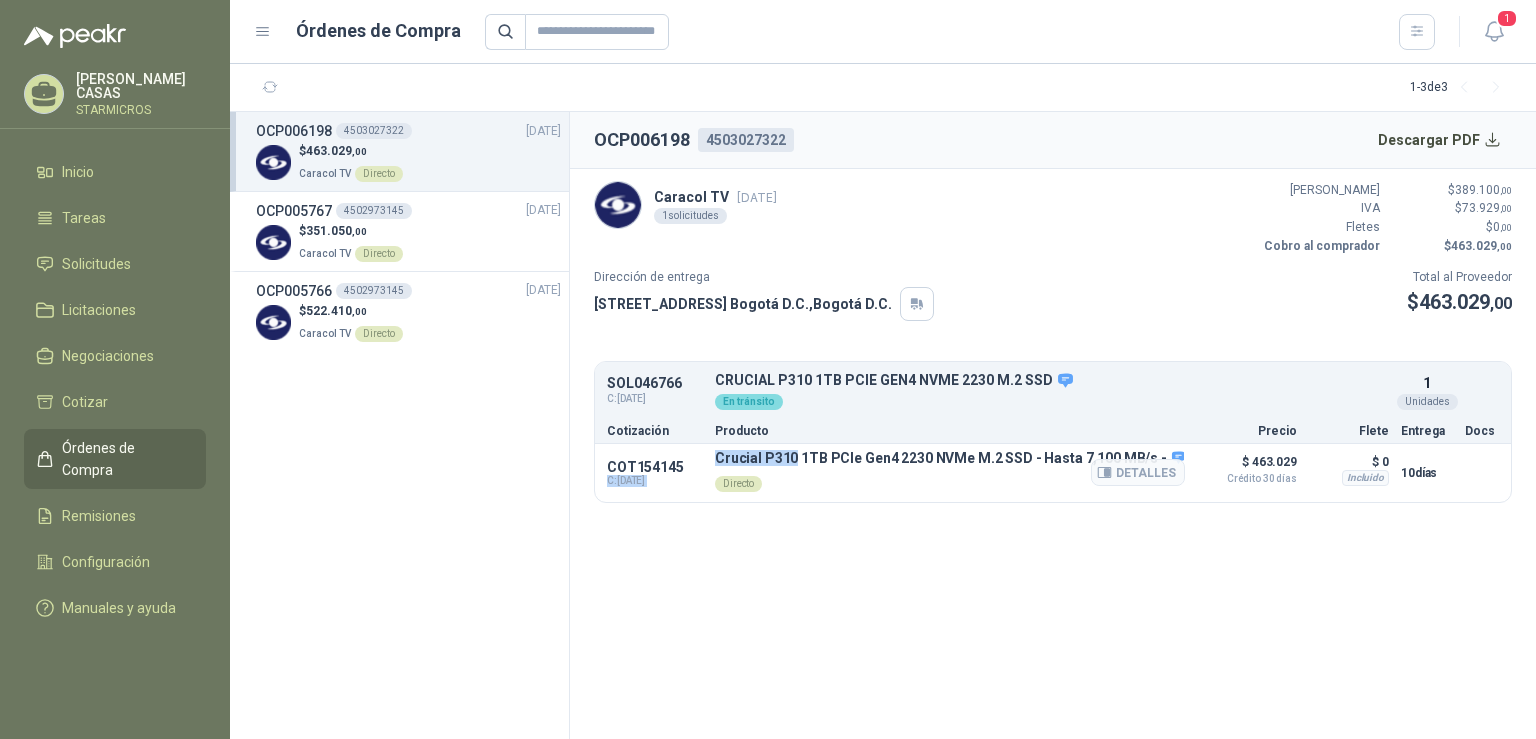 drag, startPoint x: 718, startPoint y: 474, endPoint x: 809, endPoint y: 482, distance: 91.350975 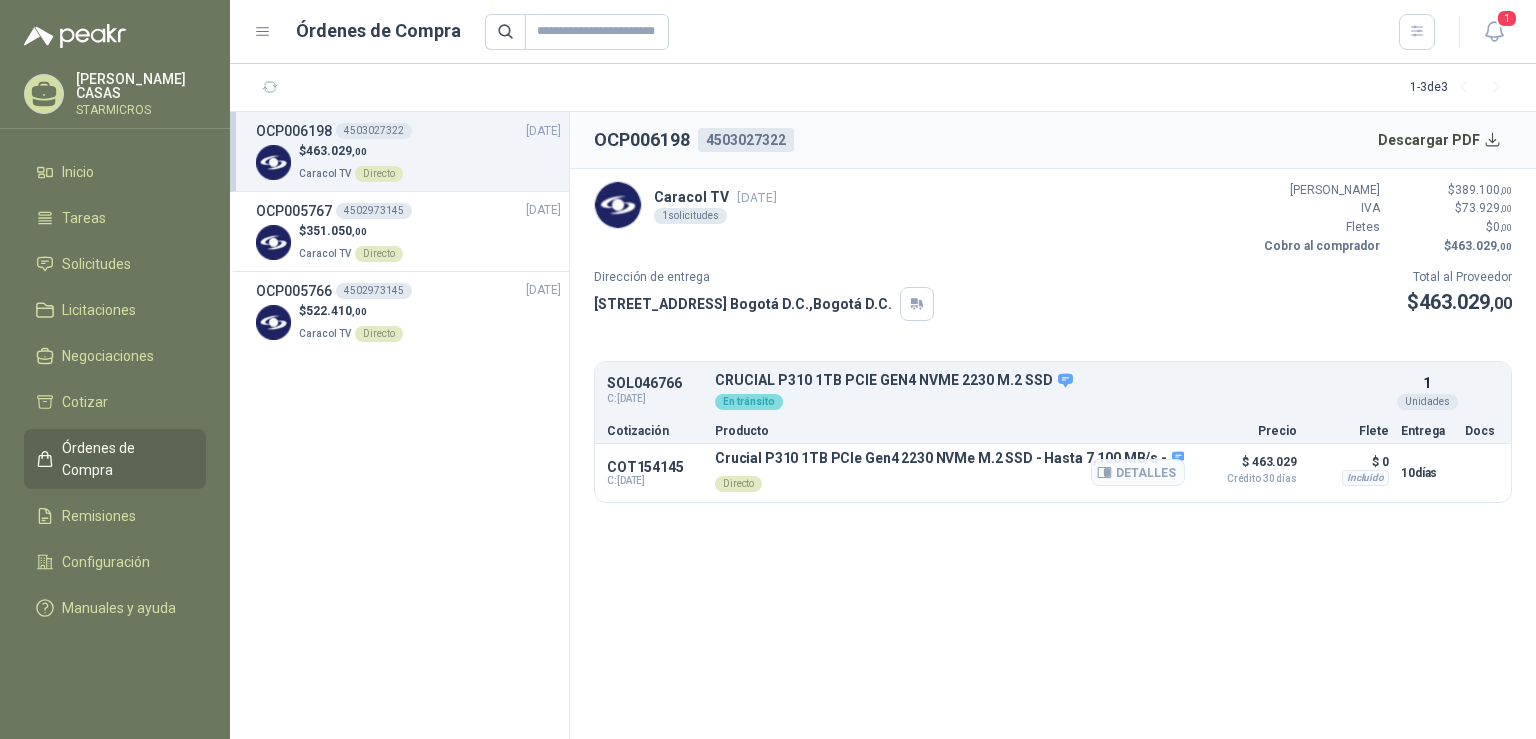 click on "Crucial P310 1TB PCIe Gen4 2230 NVMe M.2 SSD - Hasta 7,100 MB/s -" at bounding box center (949, 459) 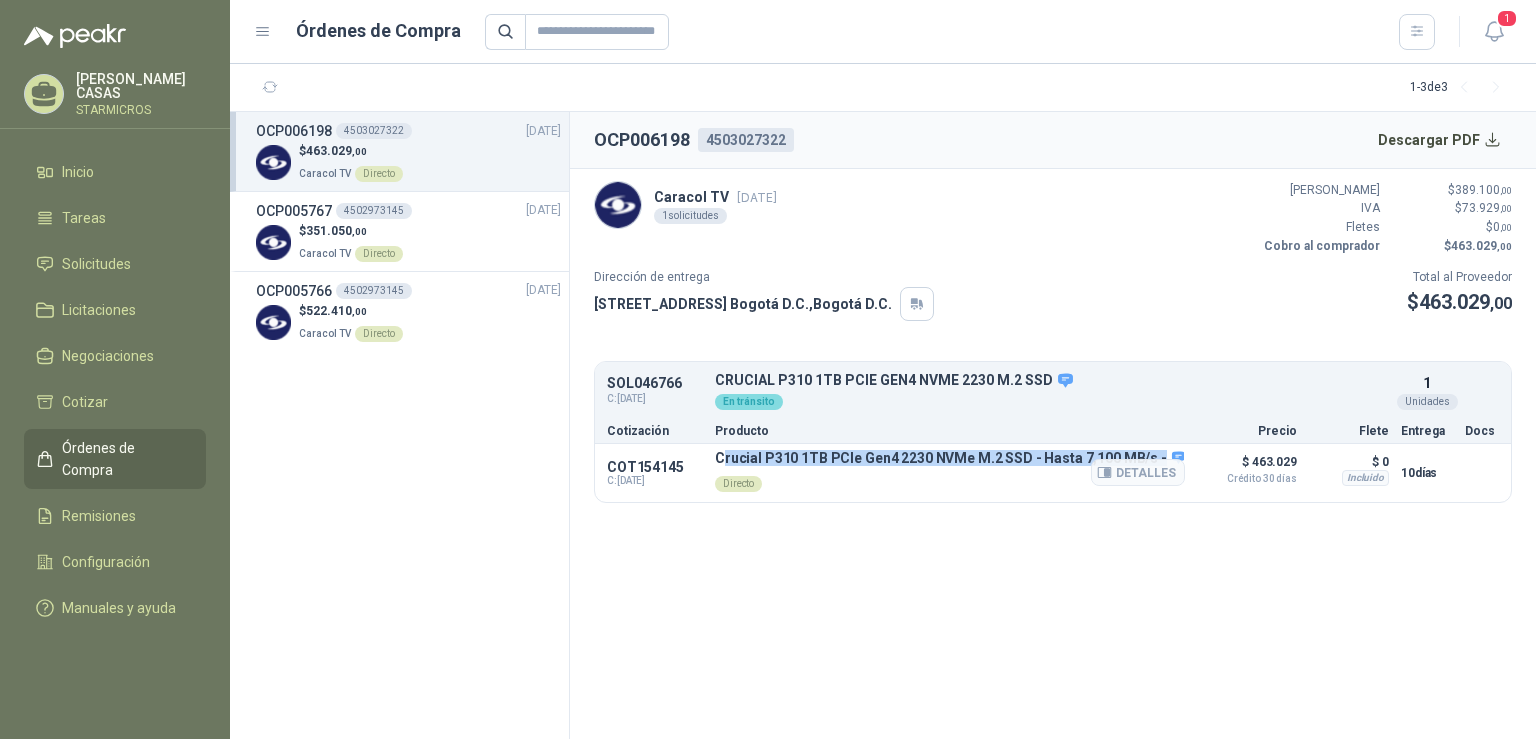 drag, startPoint x: 730, startPoint y: 478, endPoint x: 770, endPoint y: 493, distance: 42.72002 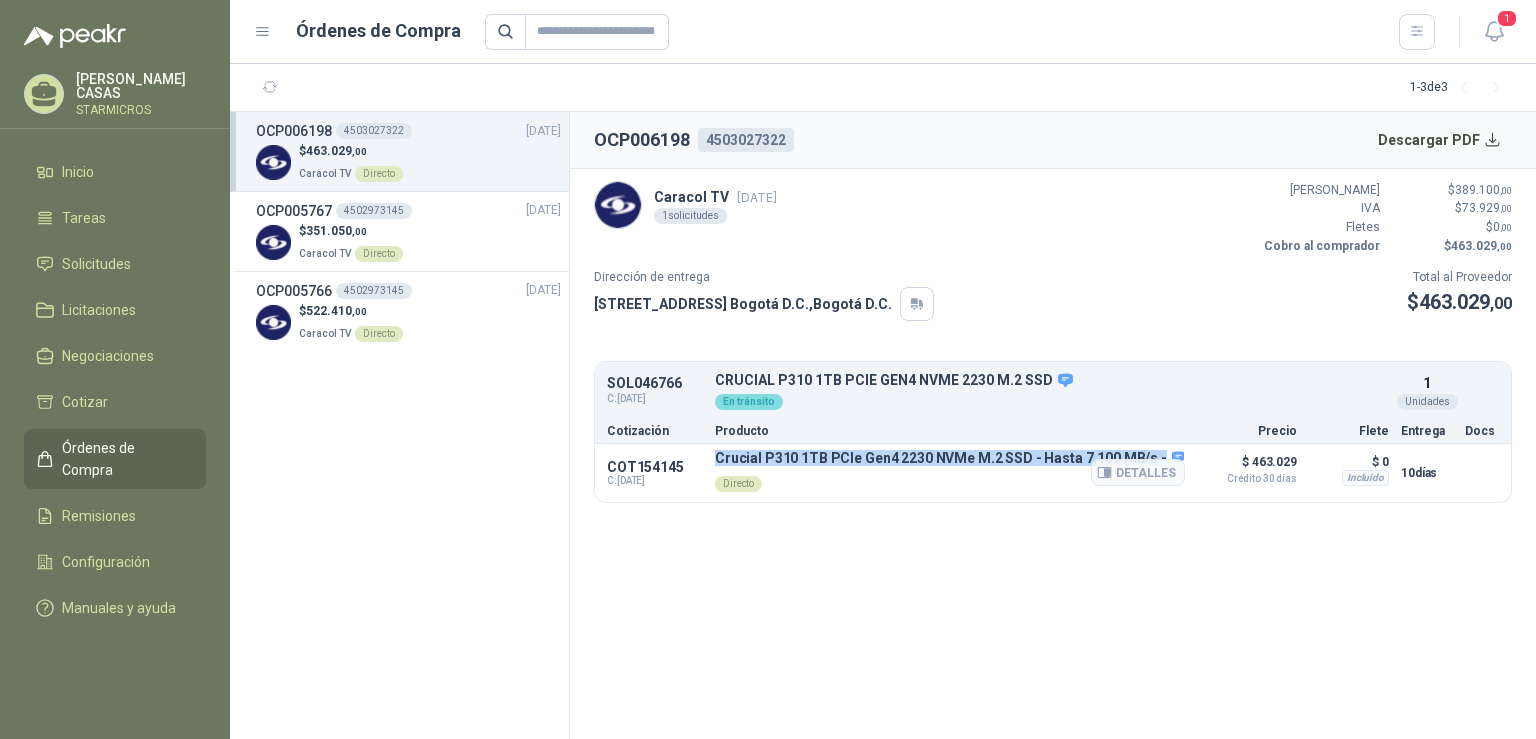 drag, startPoint x: 722, startPoint y: 476, endPoint x: 774, endPoint y: 486, distance: 52.95281 